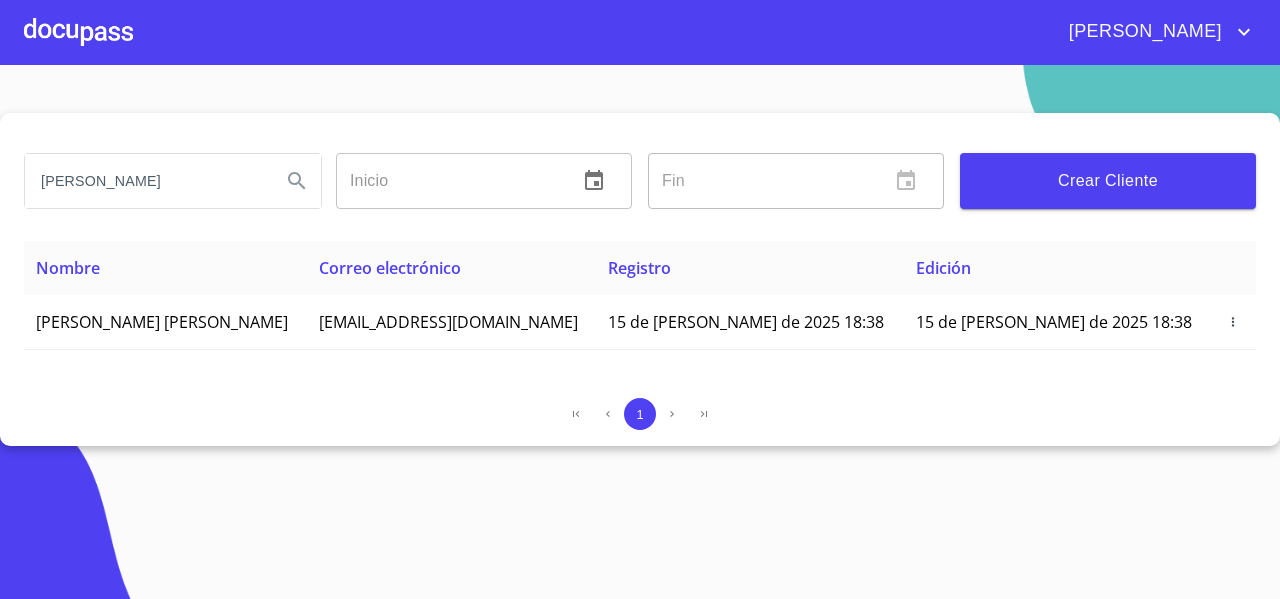 scroll, scrollTop: 0, scrollLeft: 0, axis: both 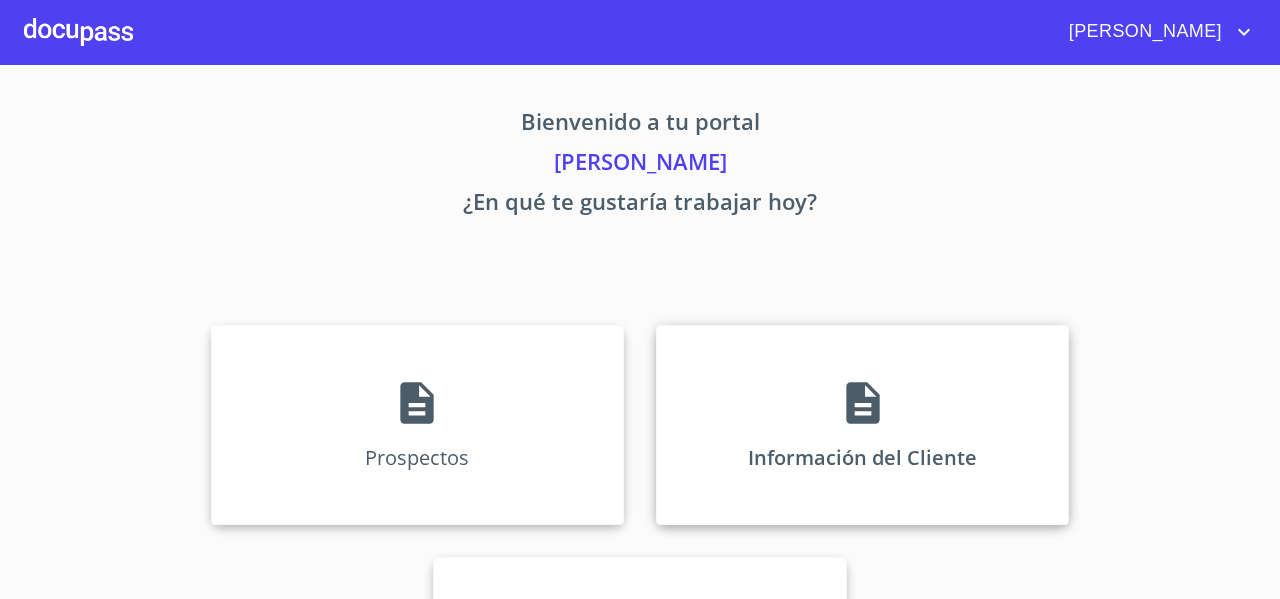 click on "Información del Cliente" at bounding box center (862, 425) 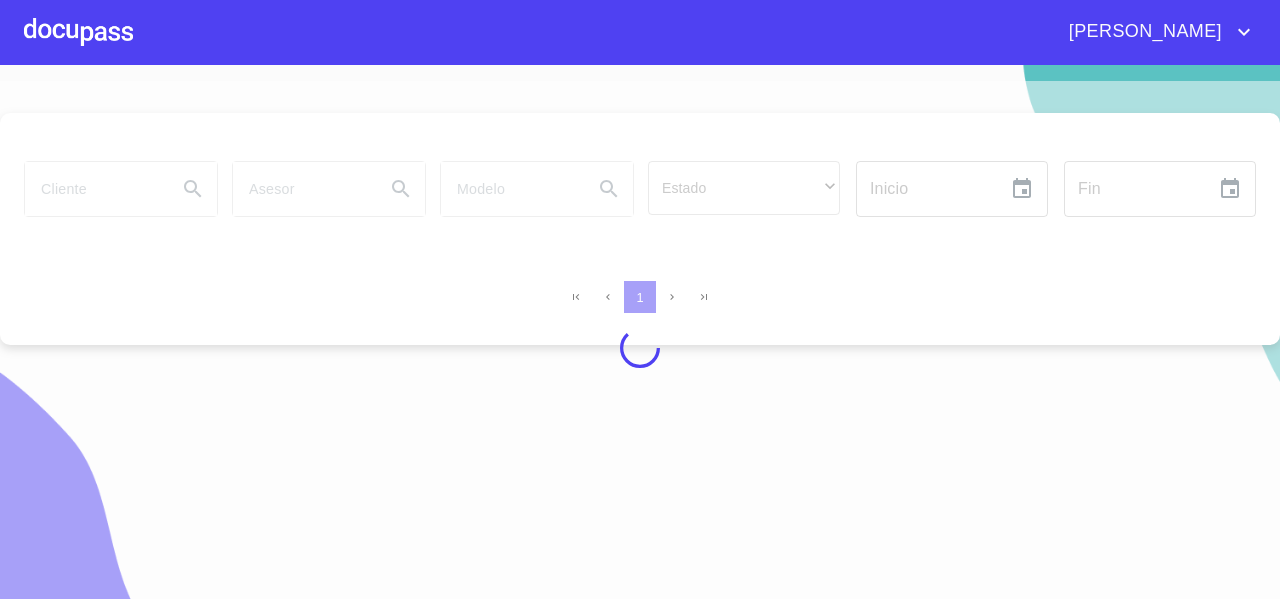 click at bounding box center (640, 348) 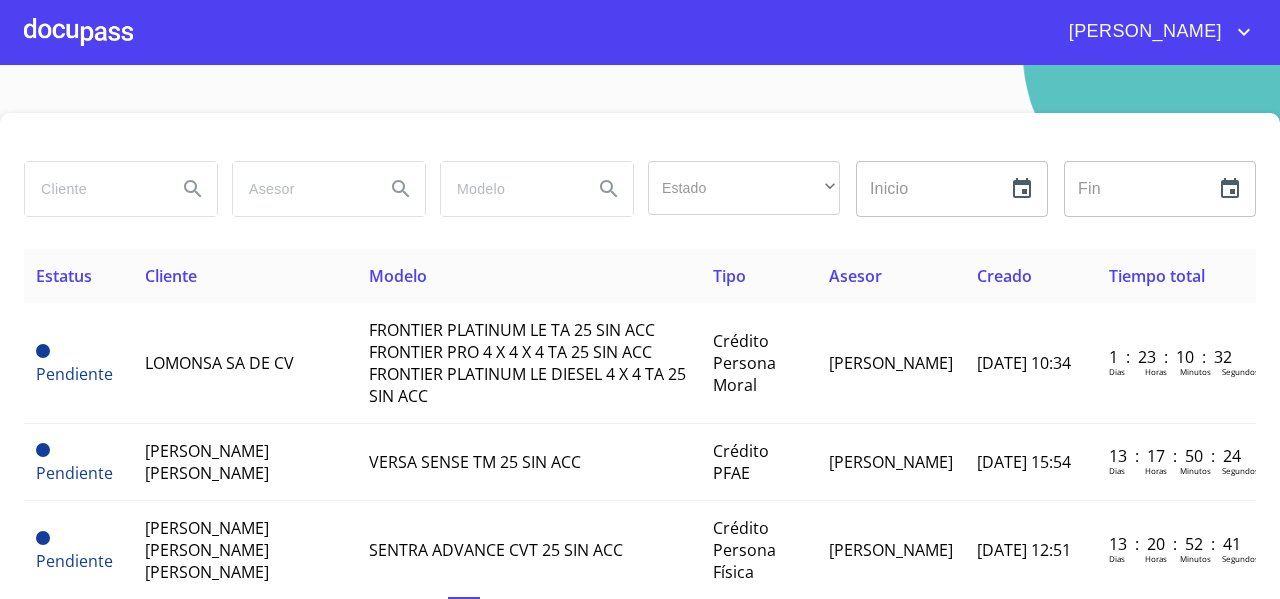 click at bounding box center [93, 189] 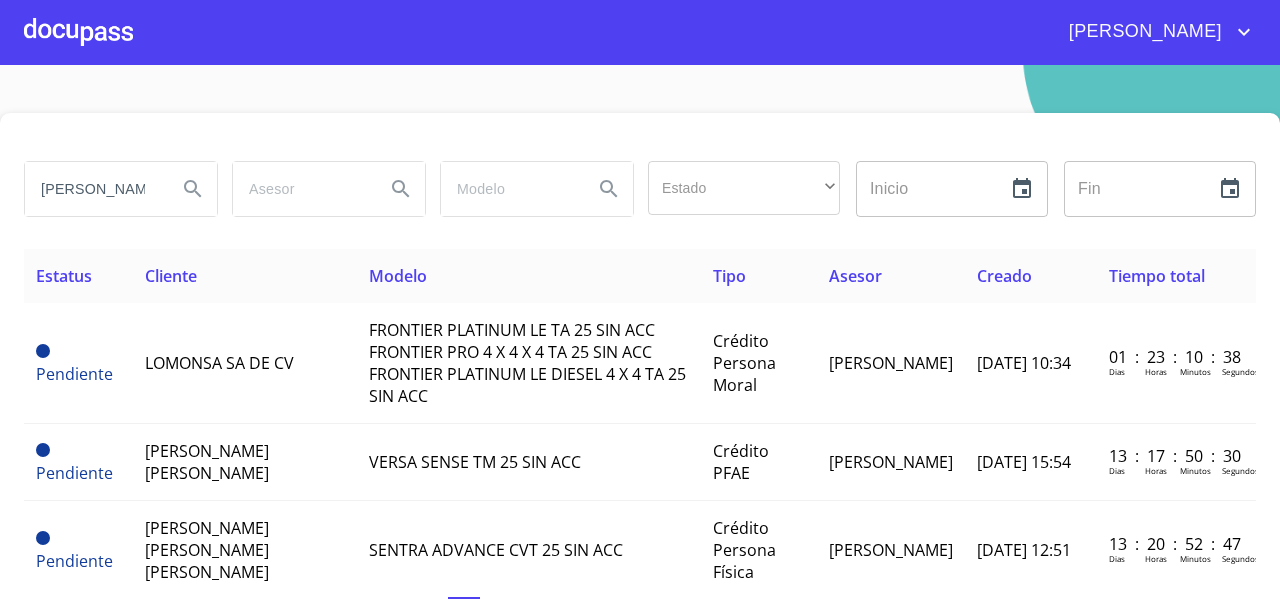 type on "[PERSON_NAME]" 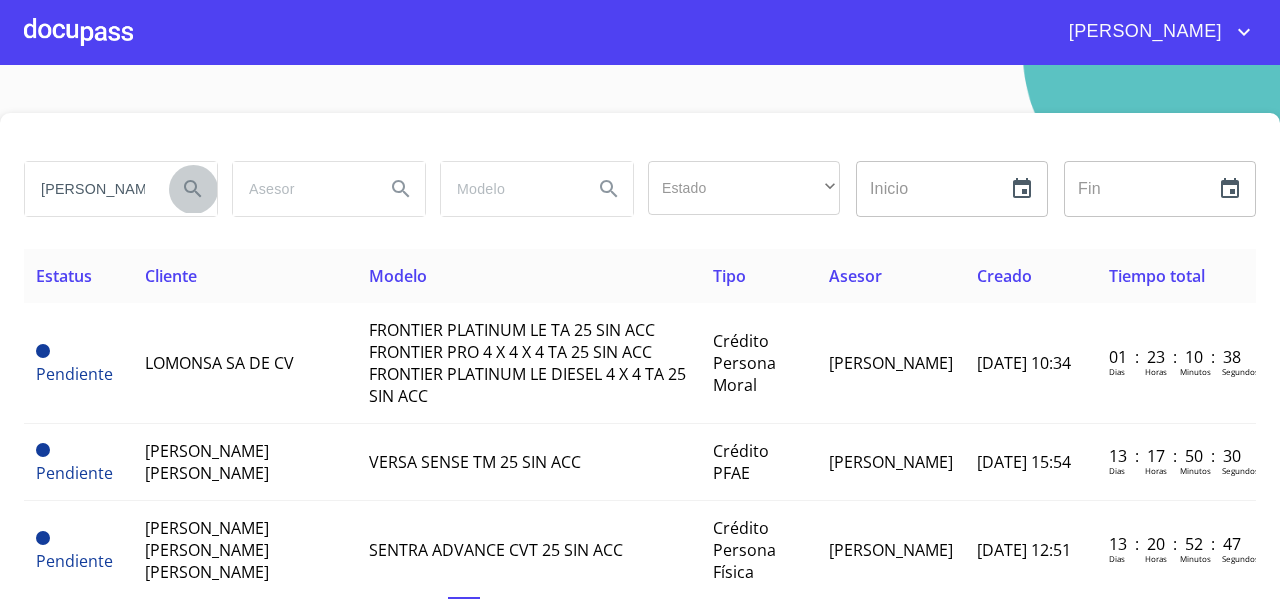 click at bounding box center [193, 189] 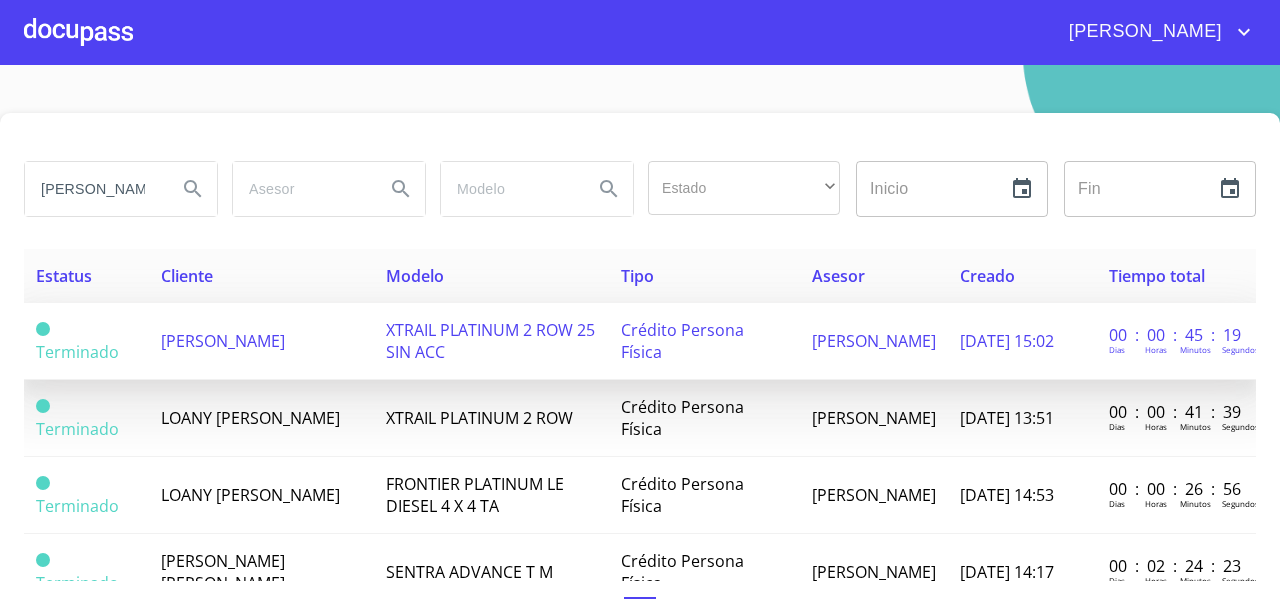 click on "[PERSON_NAME]" at bounding box center [262, 341] 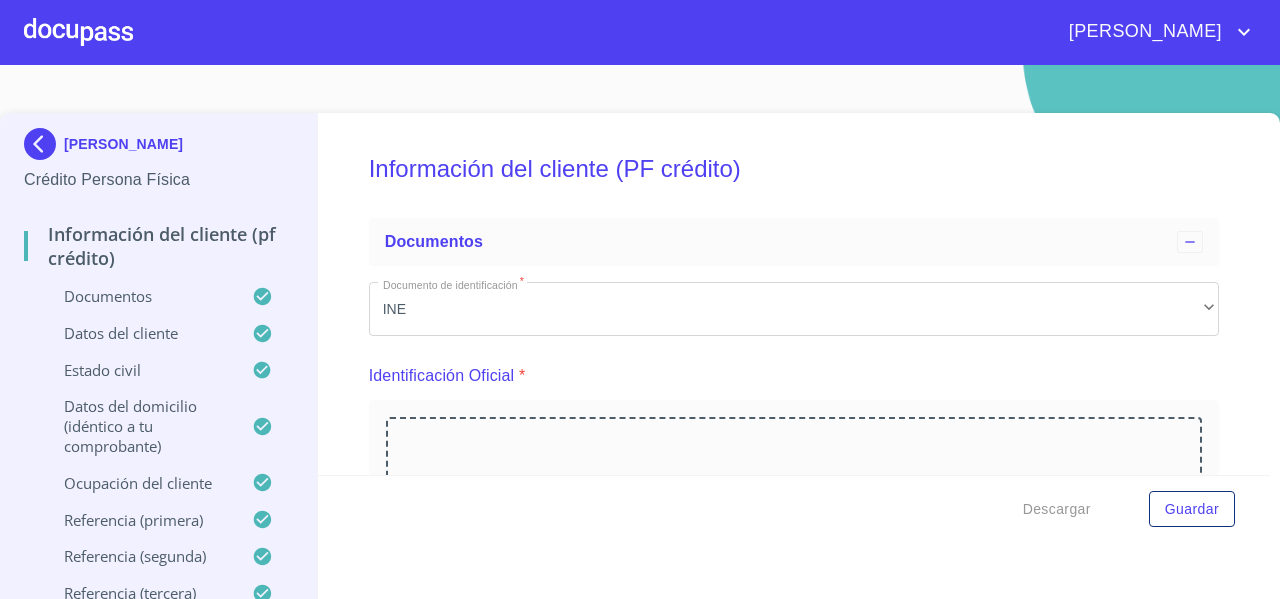 scroll, scrollTop: 100, scrollLeft: 0, axis: vertical 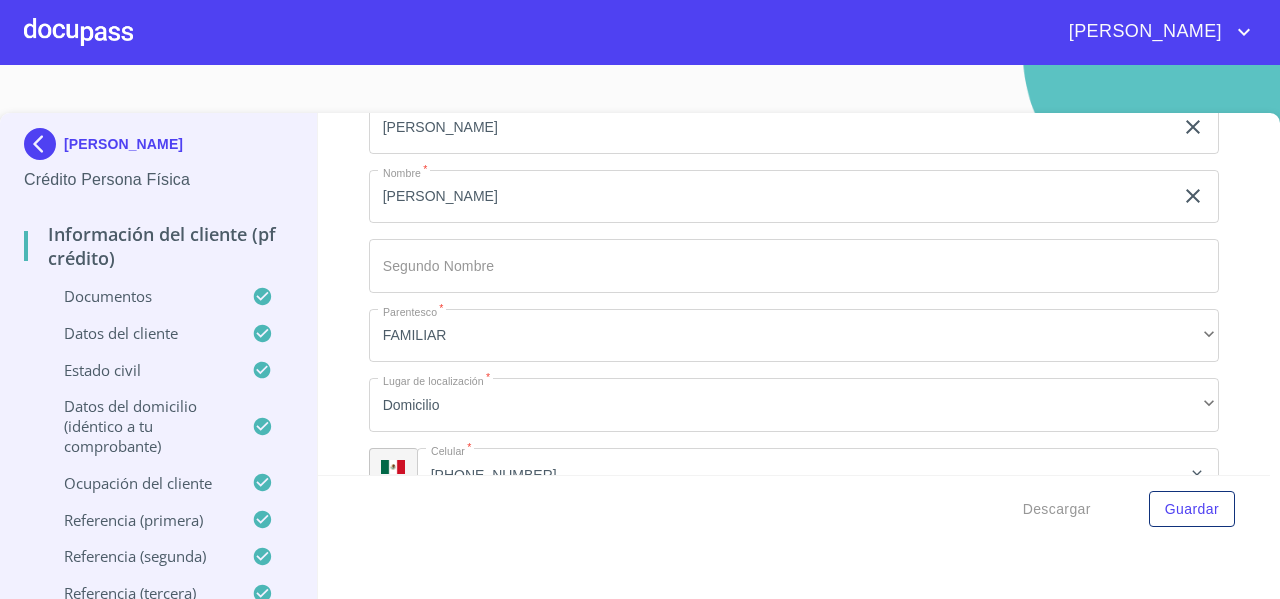 click at bounding box center (78, 32) 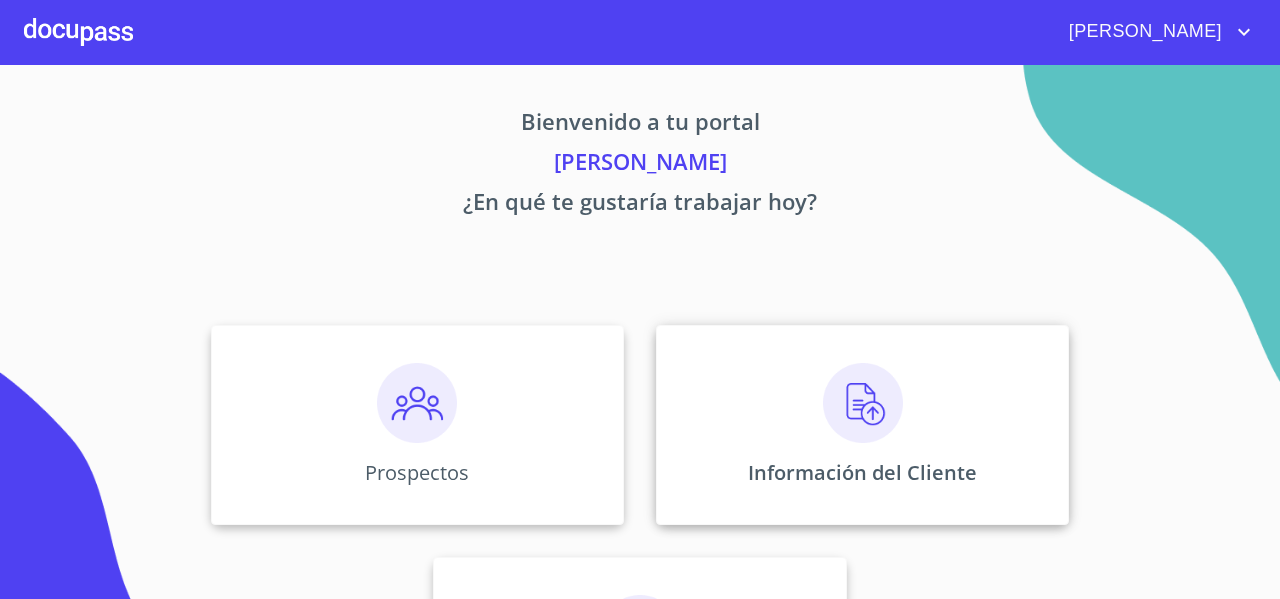 click on "Información del Cliente" at bounding box center [862, 425] 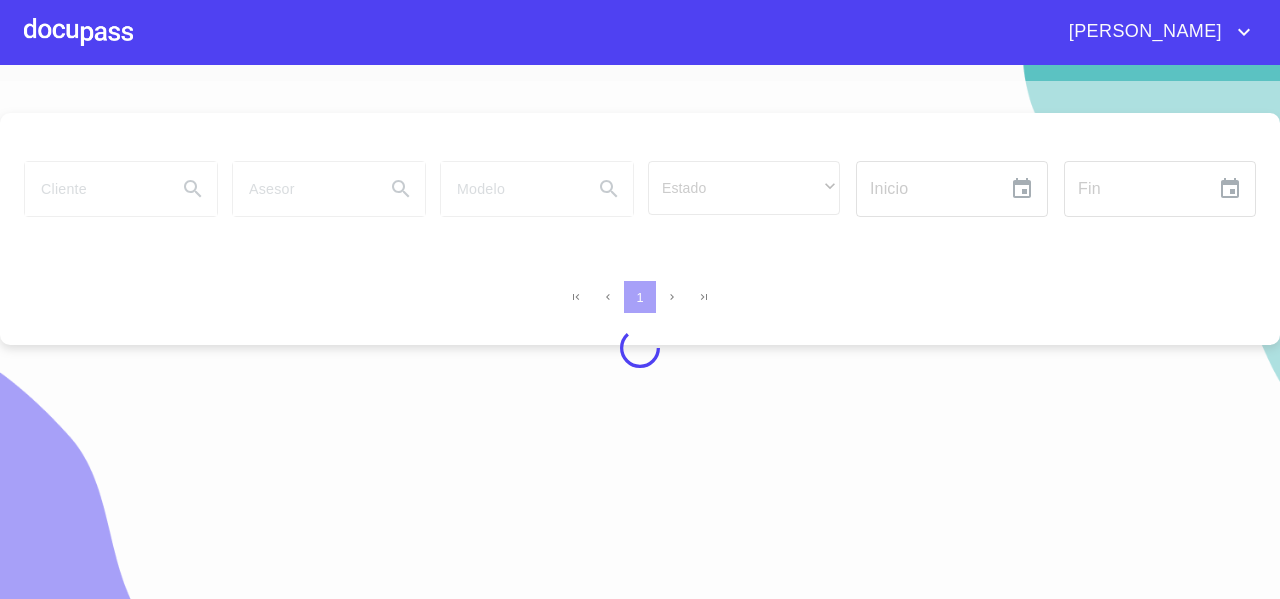 click at bounding box center [640, 348] 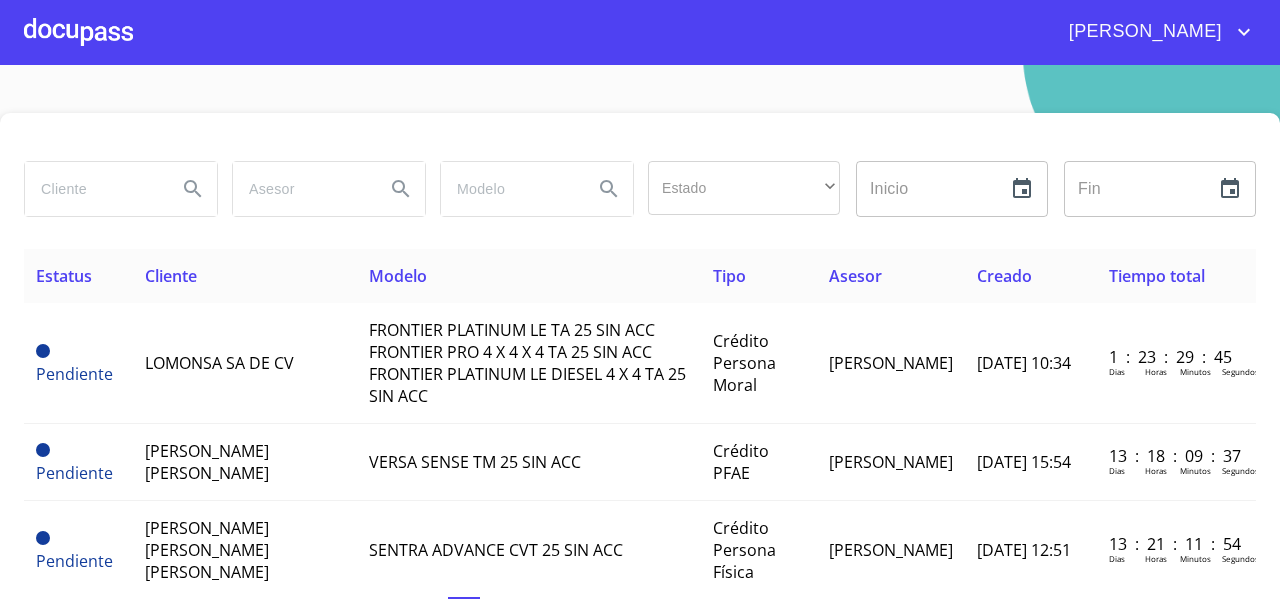 click at bounding box center (93, 189) 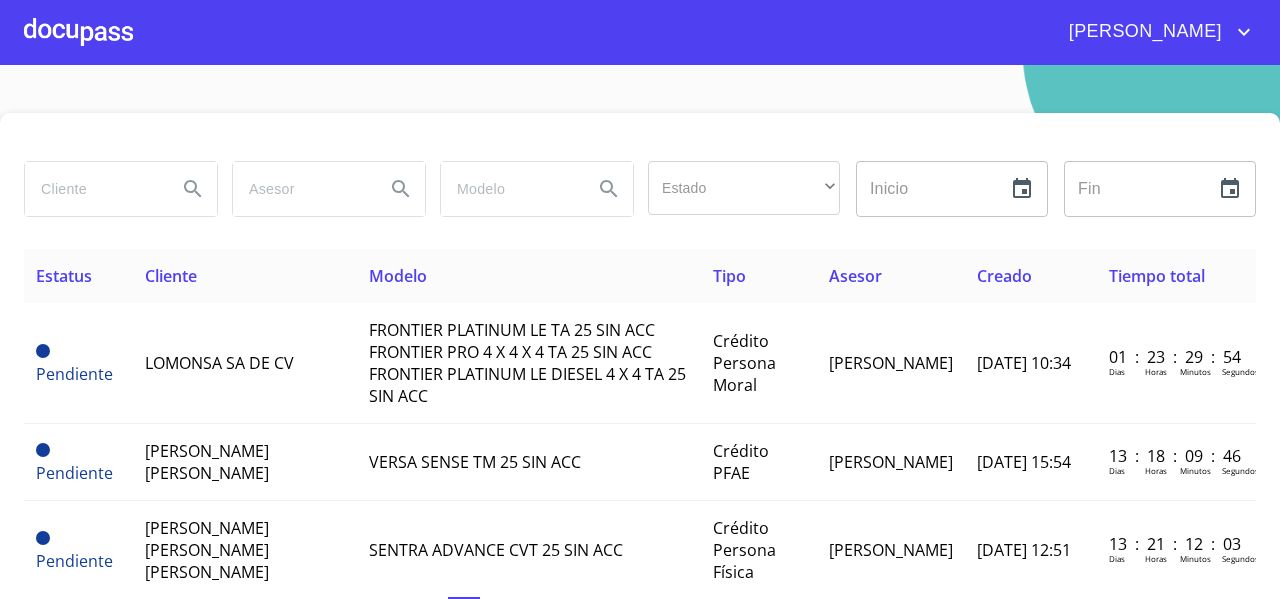 click at bounding box center [93, 189] 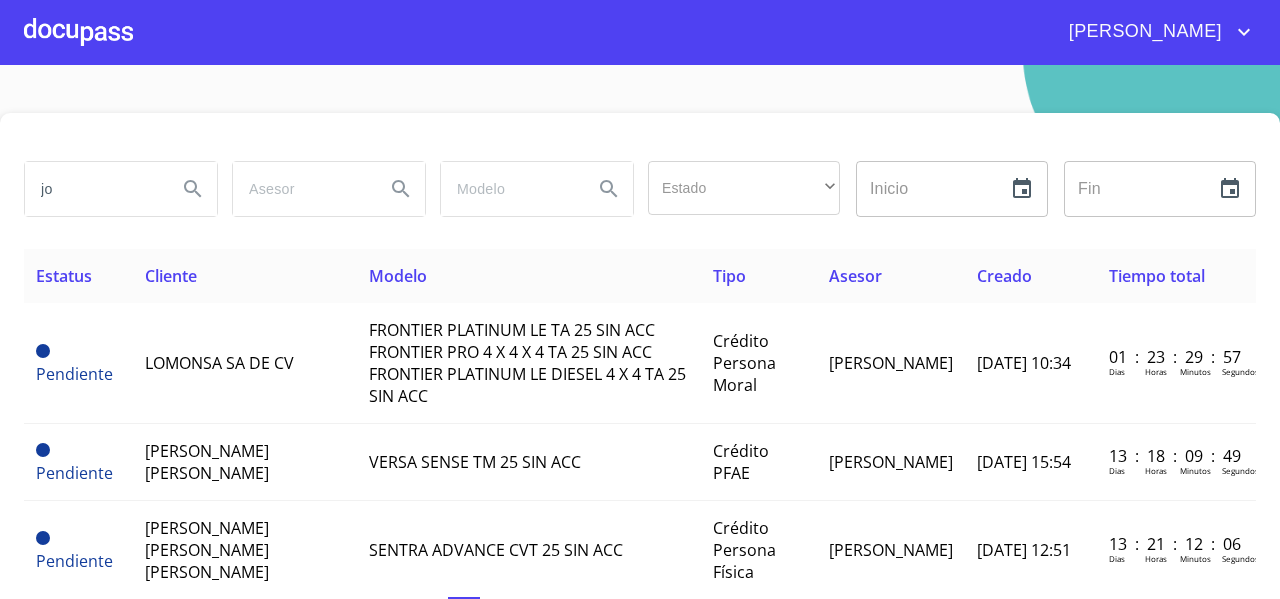 type on "j" 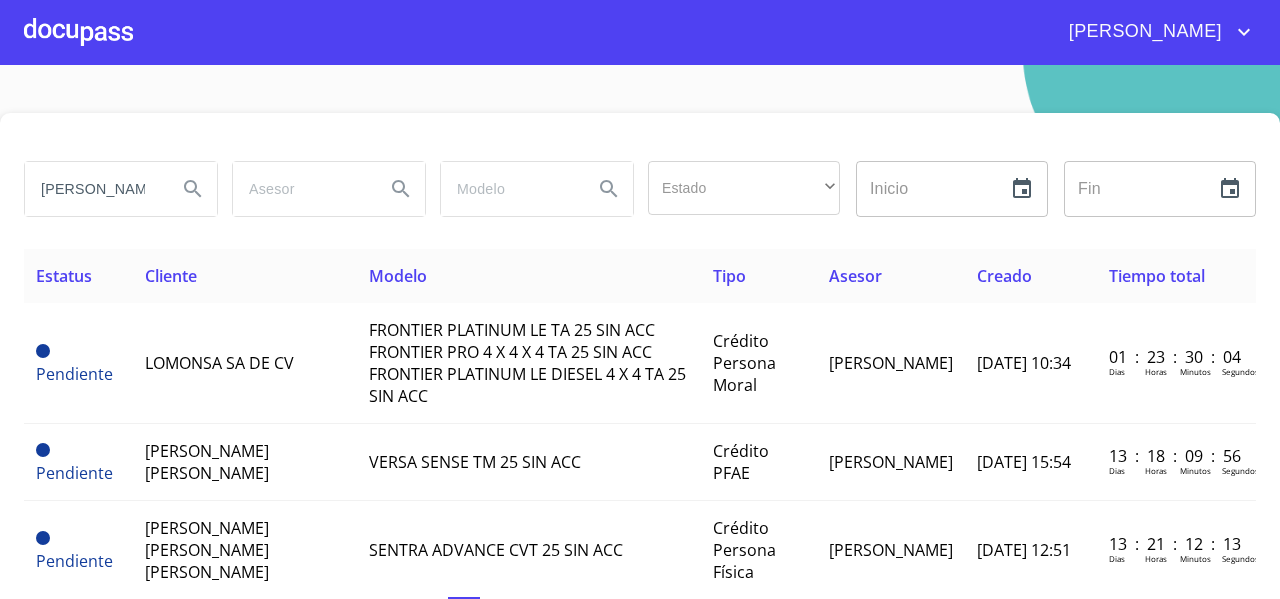 type on "[PERSON_NAME]" 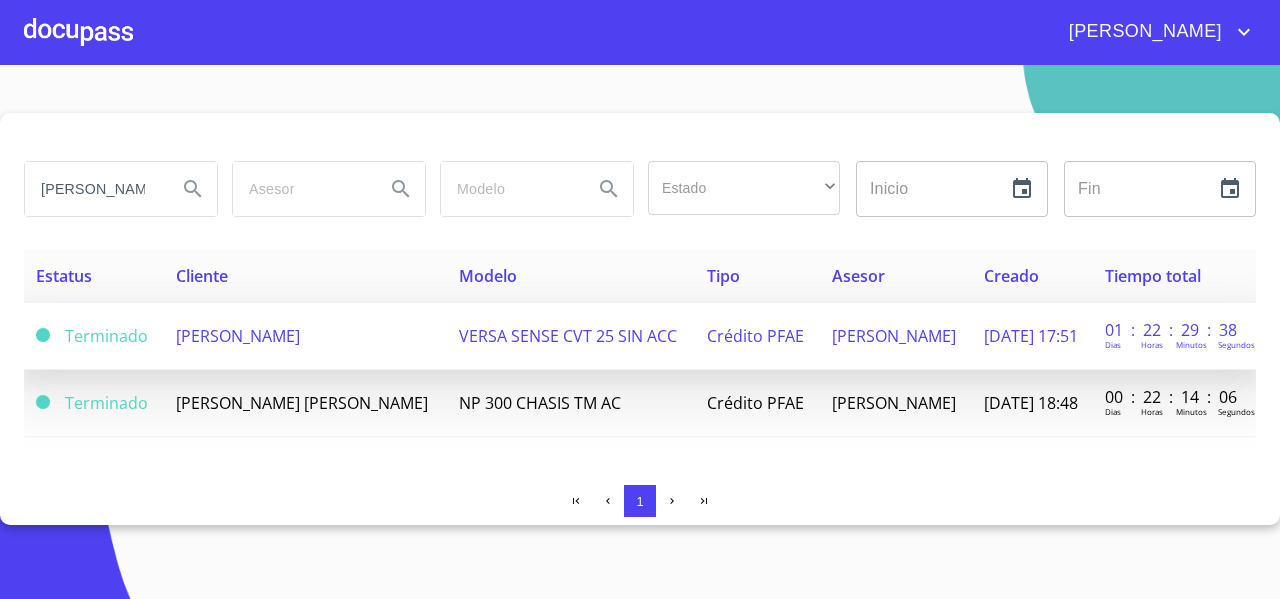 click on "[PERSON_NAME]" at bounding box center (305, 336) 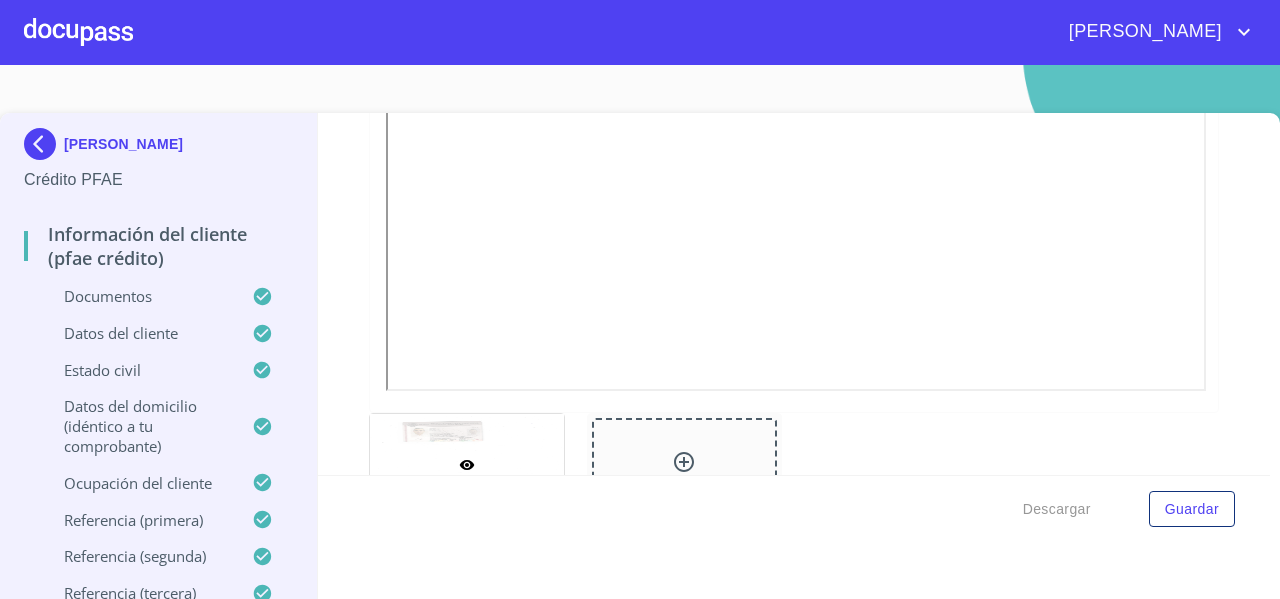 scroll, scrollTop: 830, scrollLeft: 0, axis: vertical 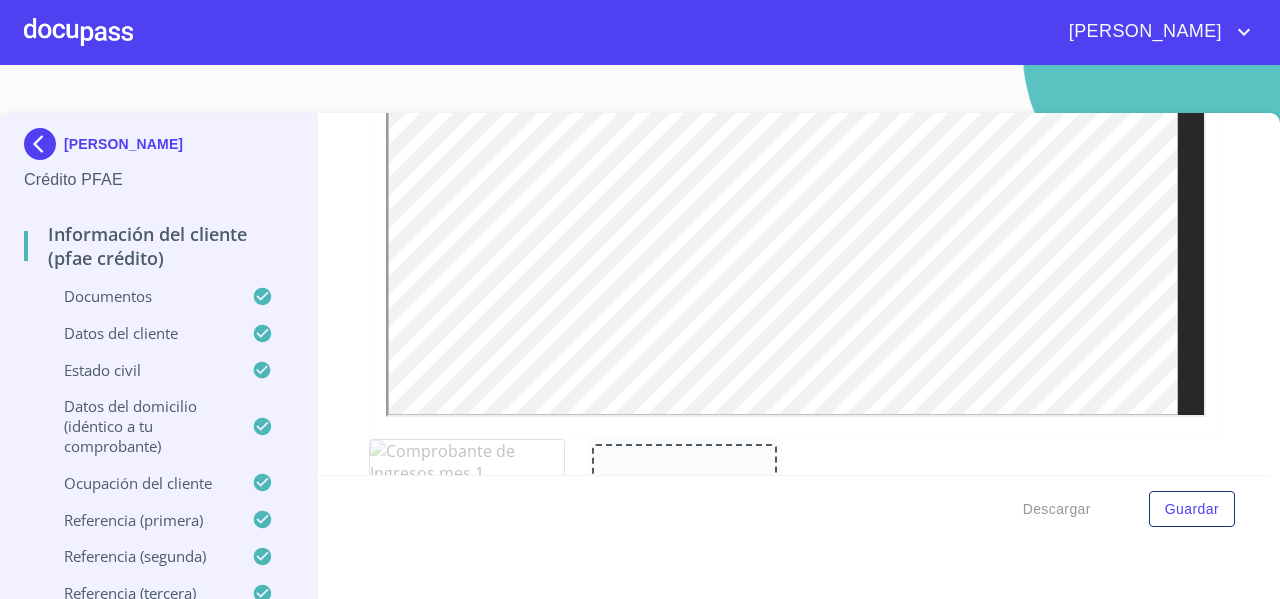 click 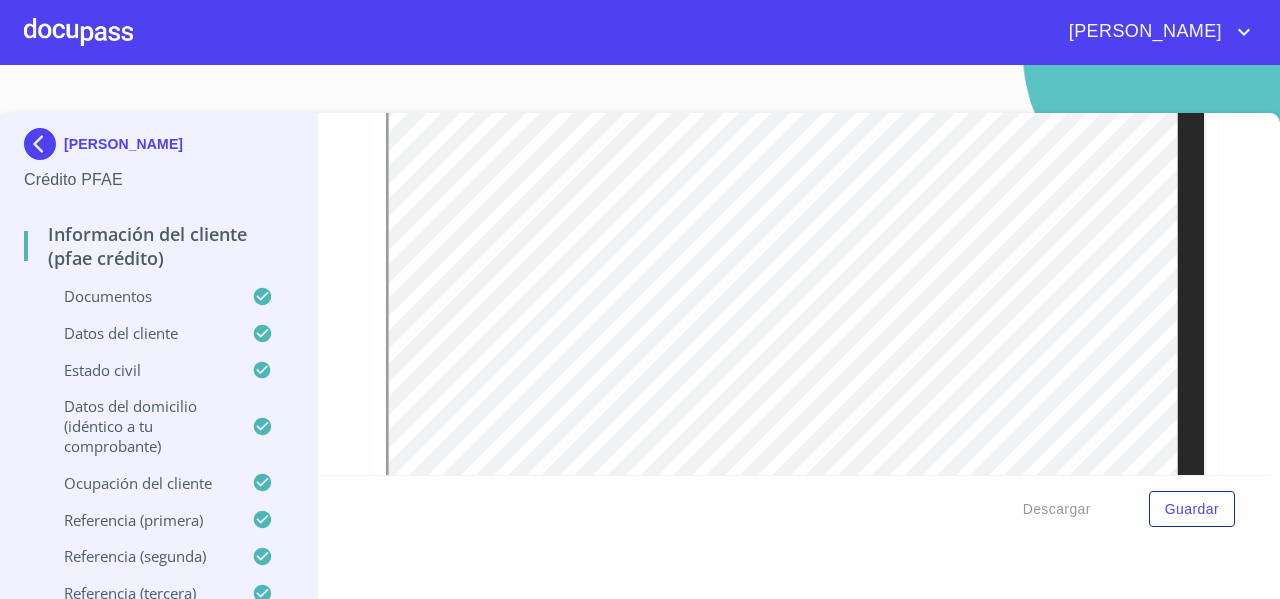 scroll, scrollTop: 2171, scrollLeft: 0, axis: vertical 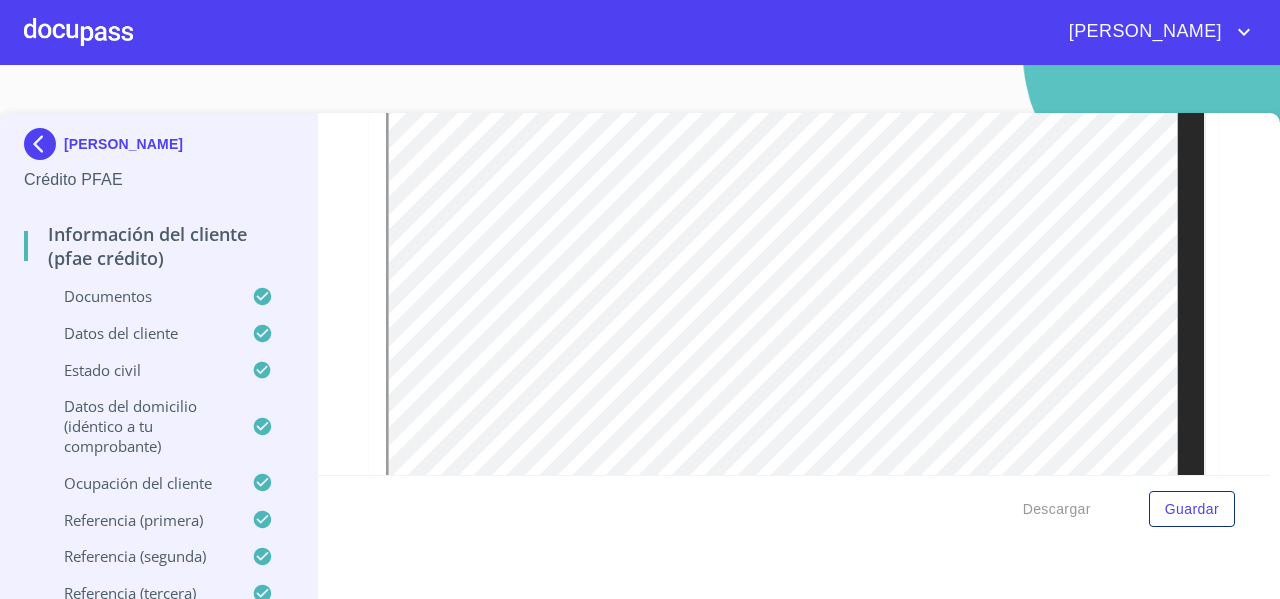 click on "[PERSON_NAME]" at bounding box center (694, 32) 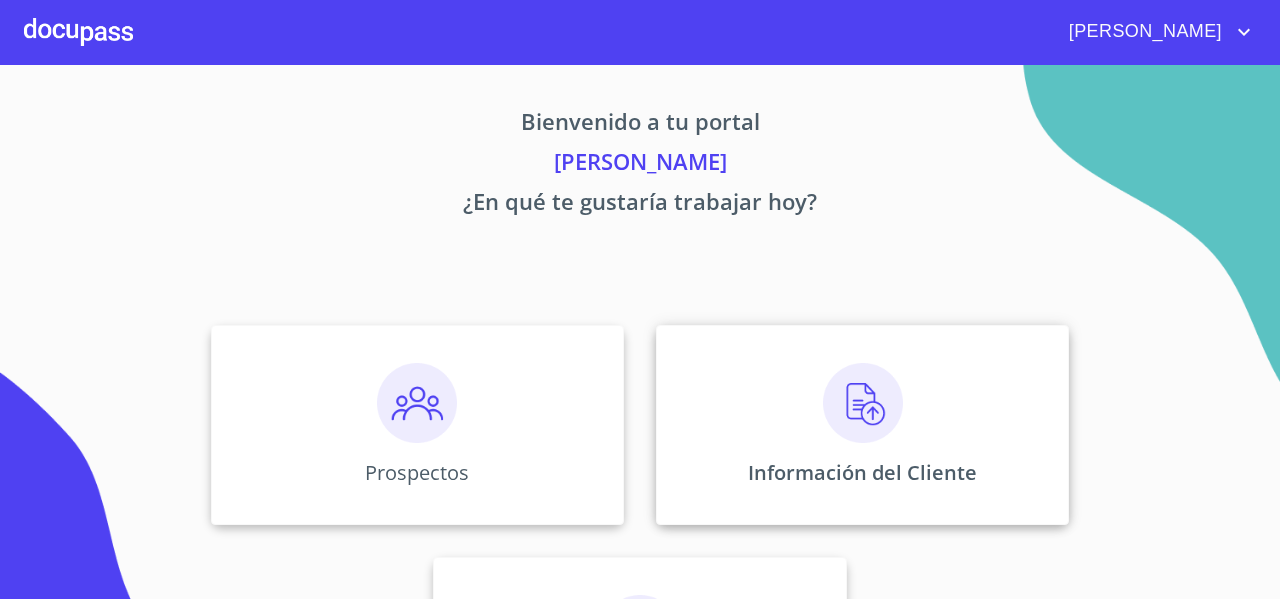 click on "Información del Cliente" at bounding box center [862, 425] 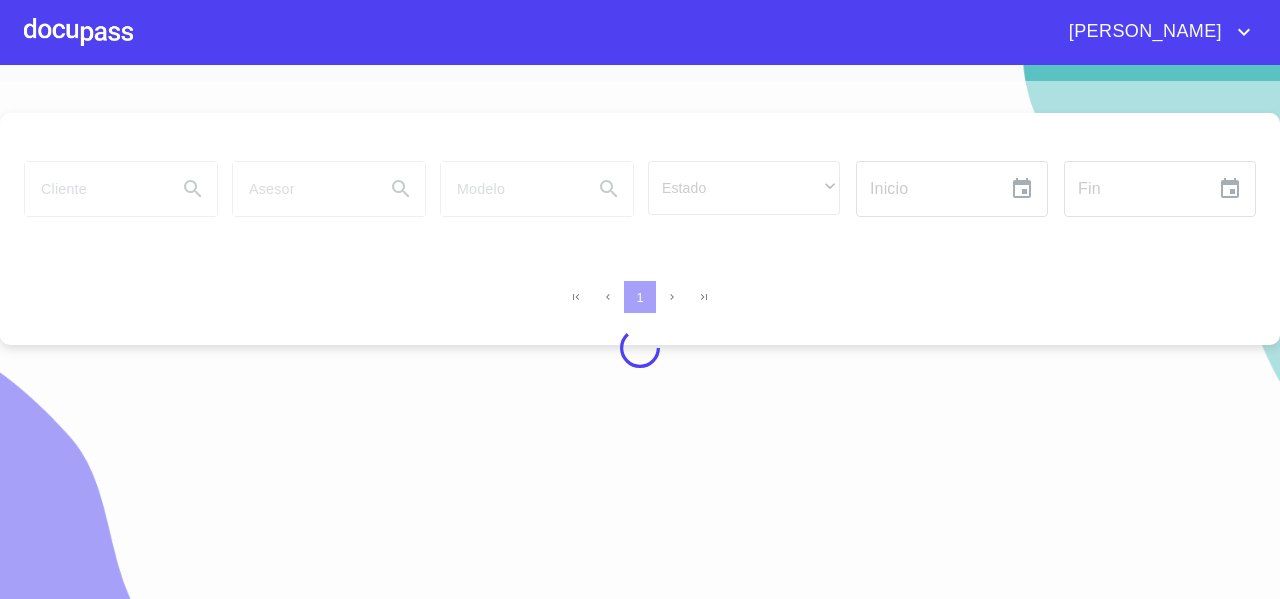 click at bounding box center (640, 348) 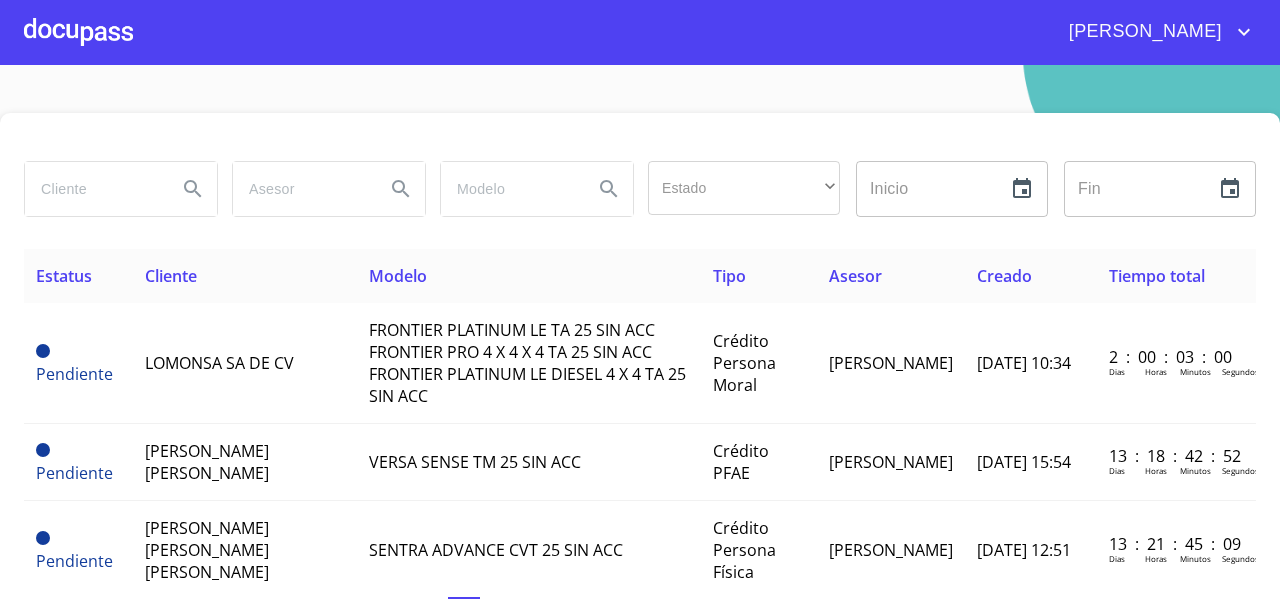 click at bounding box center [93, 189] 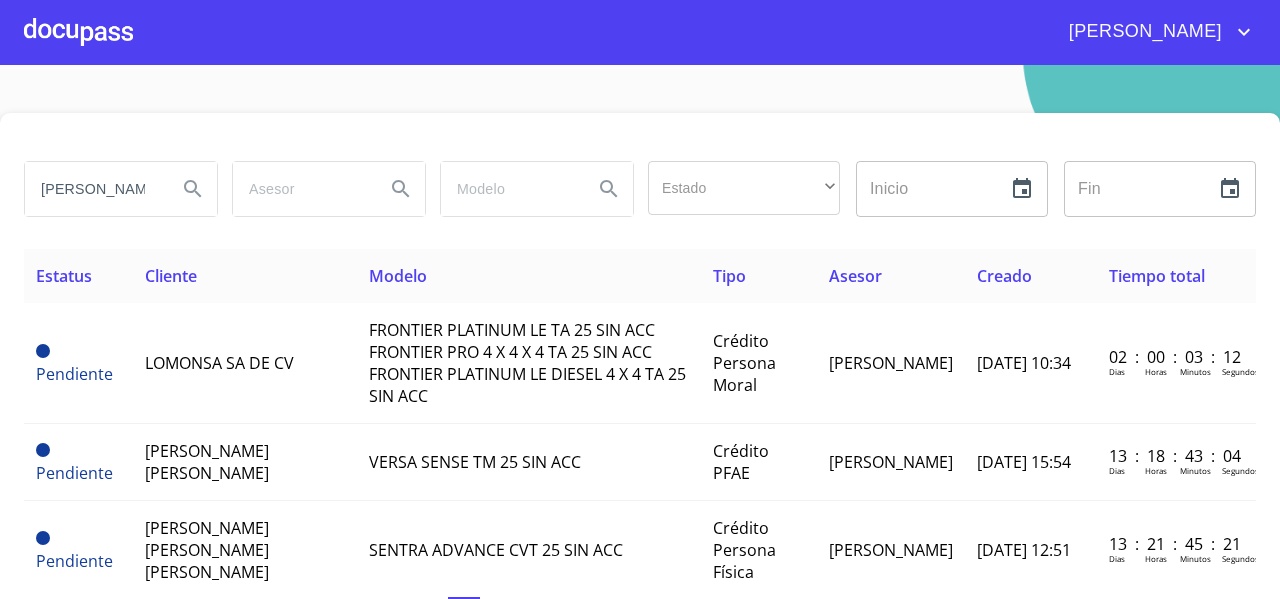 type on "[PERSON_NAME]" 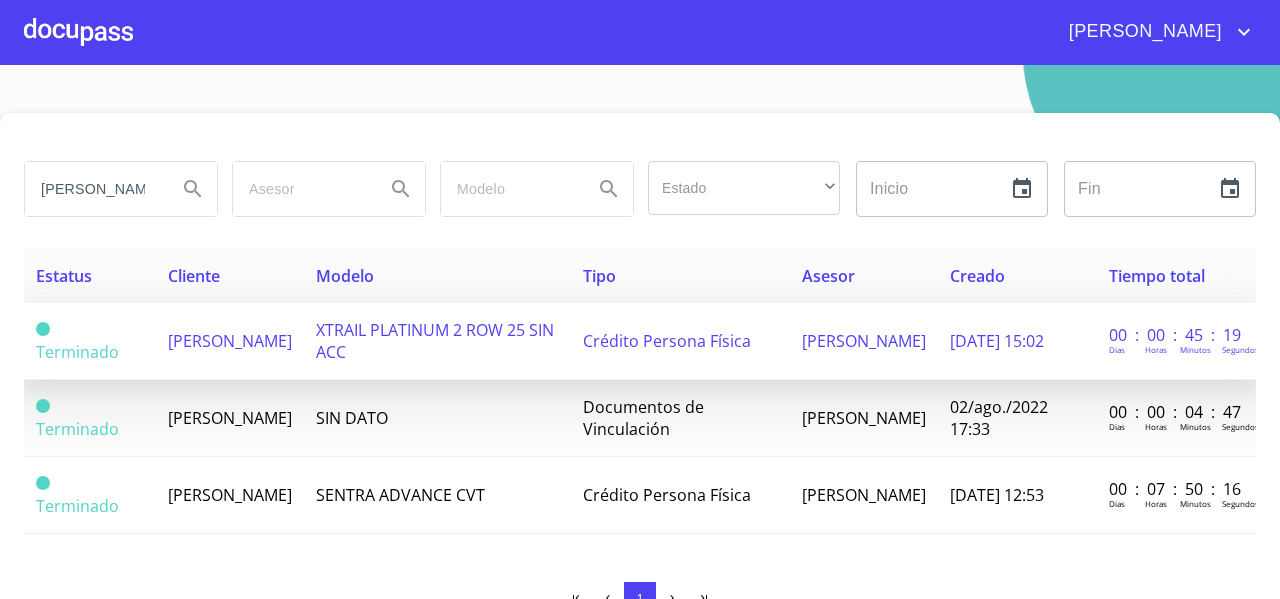 click on "[PERSON_NAME]" at bounding box center (230, 341) 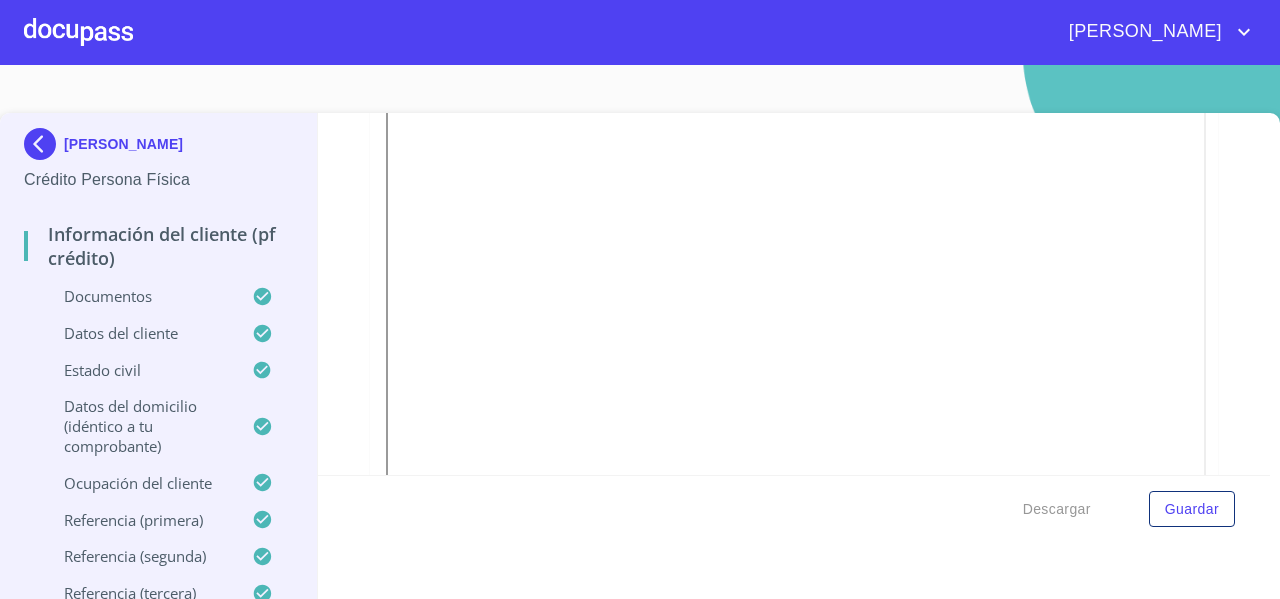 scroll, scrollTop: 473, scrollLeft: 0, axis: vertical 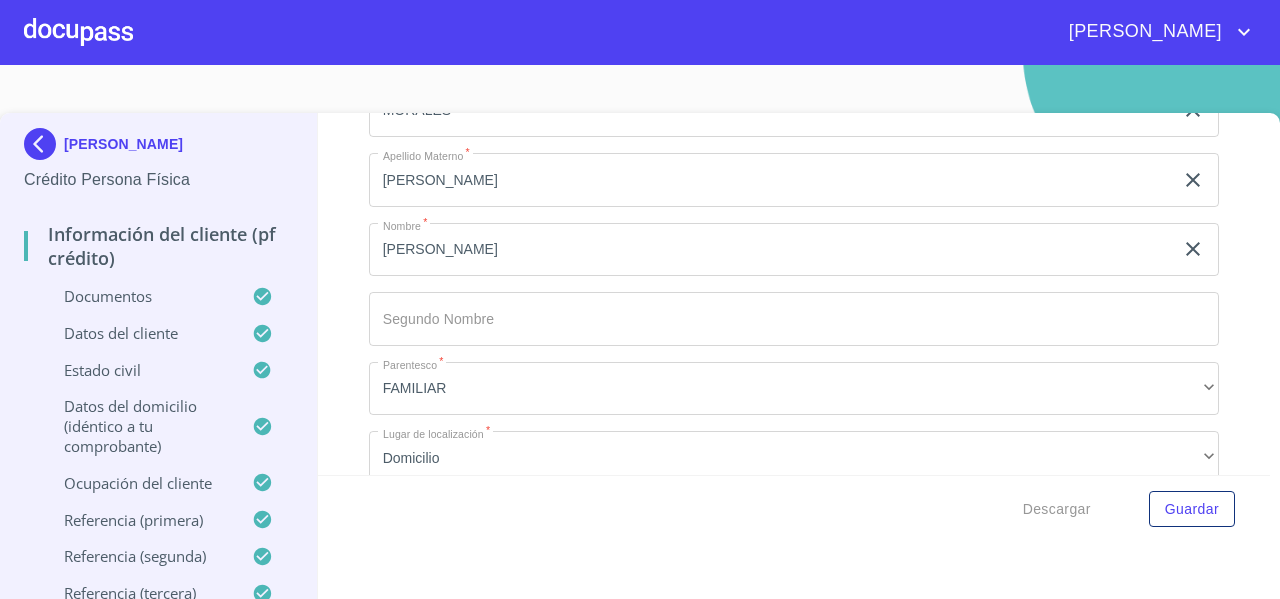 click 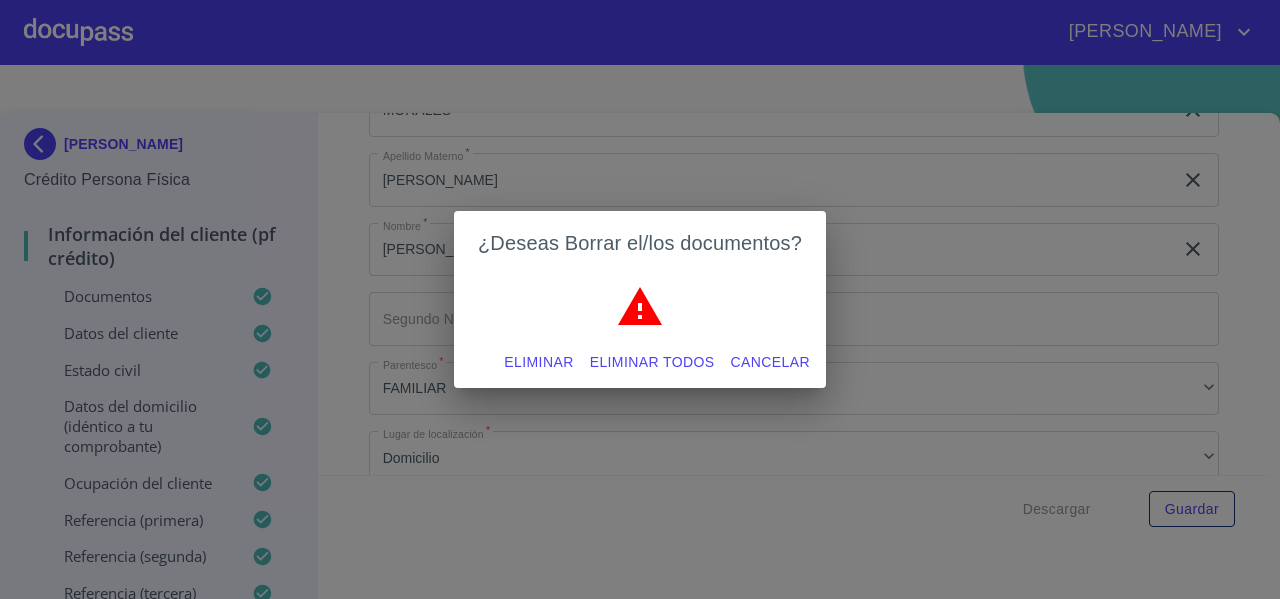 click on "Eliminar todos" at bounding box center (652, 362) 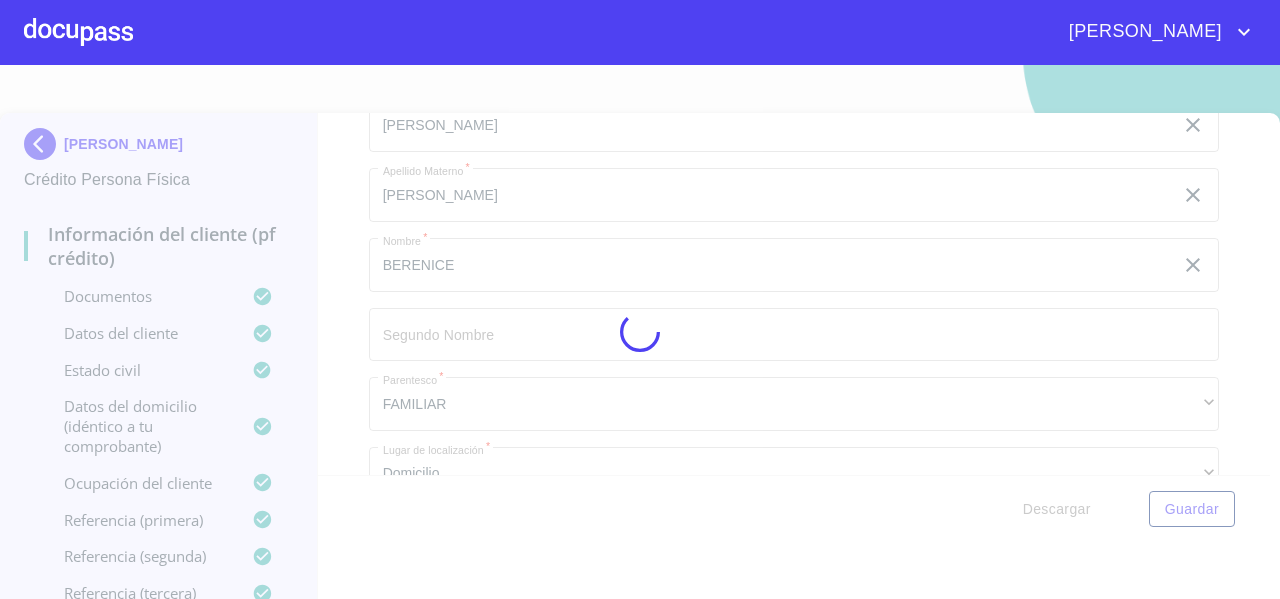 click at bounding box center (640, 332) 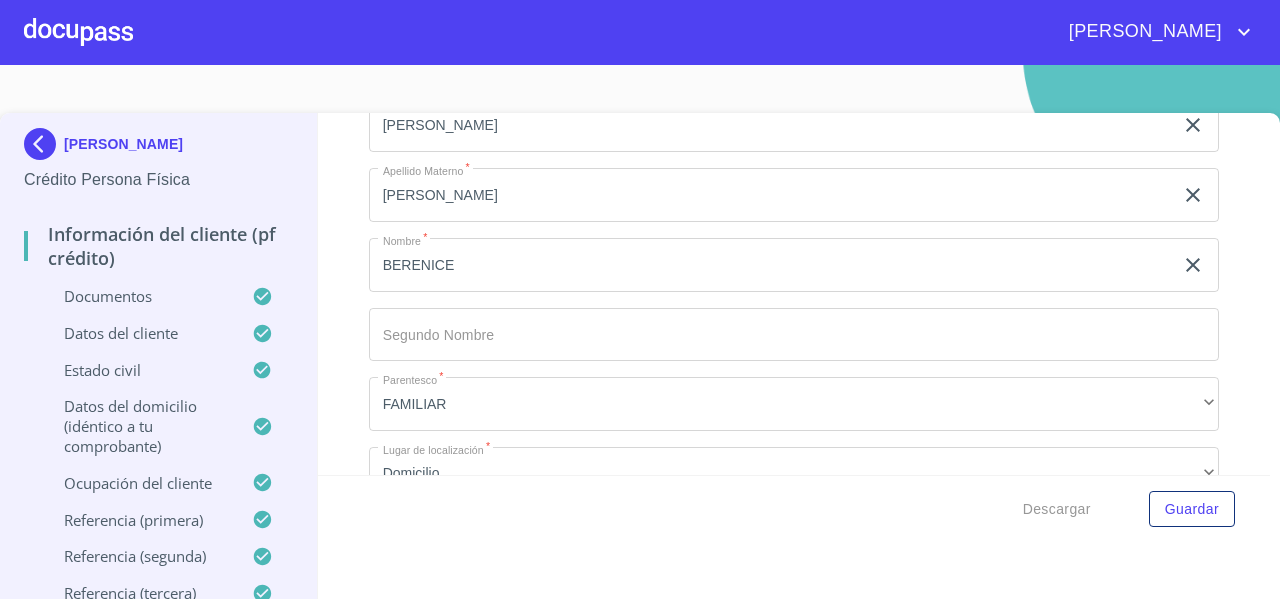 click on "Arrastra o selecciona el (los) documento(s) para agregar" at bounding box center [794, -4765] 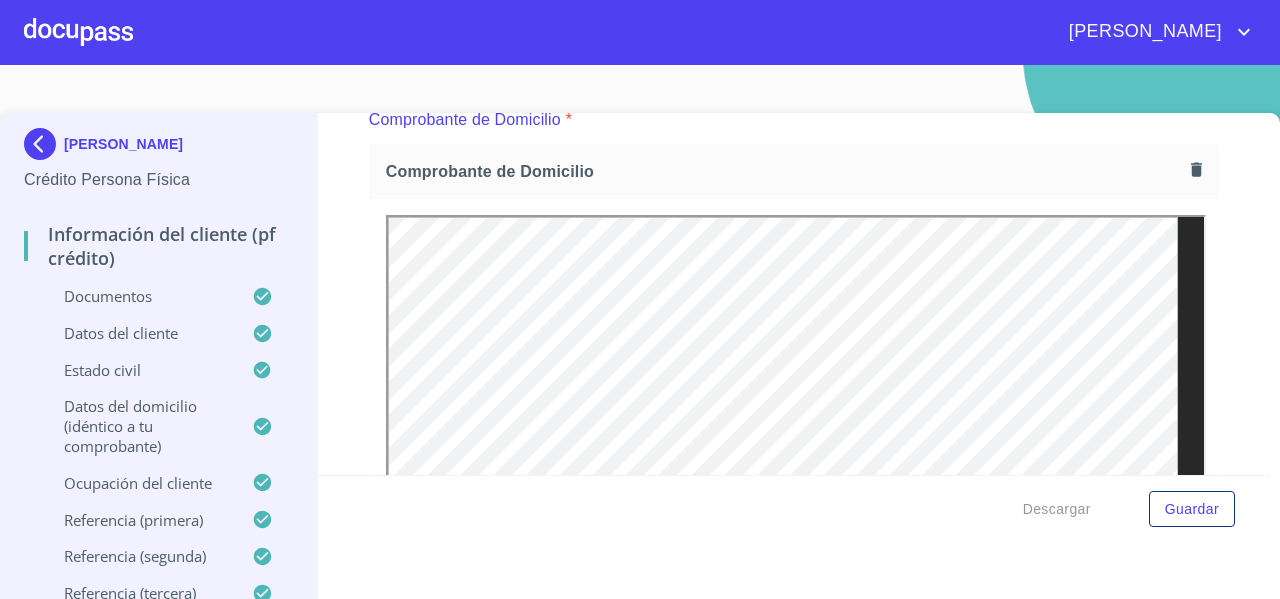 scroll, scrollTop: 1087, scrollLeft: 0, axis: vertical 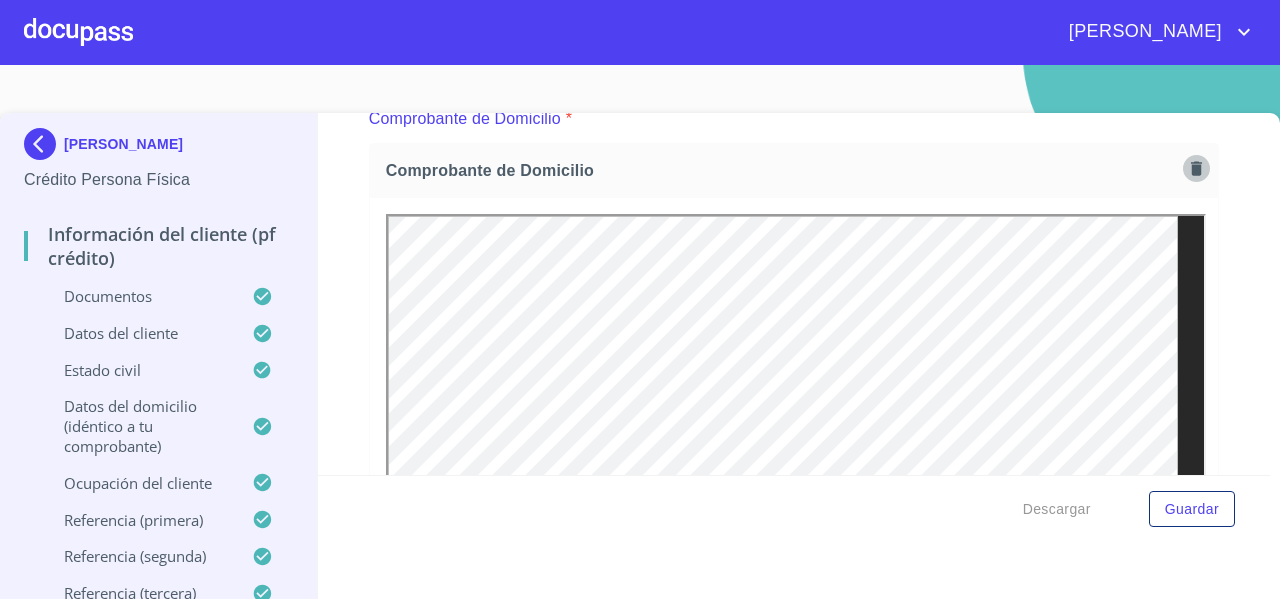 click 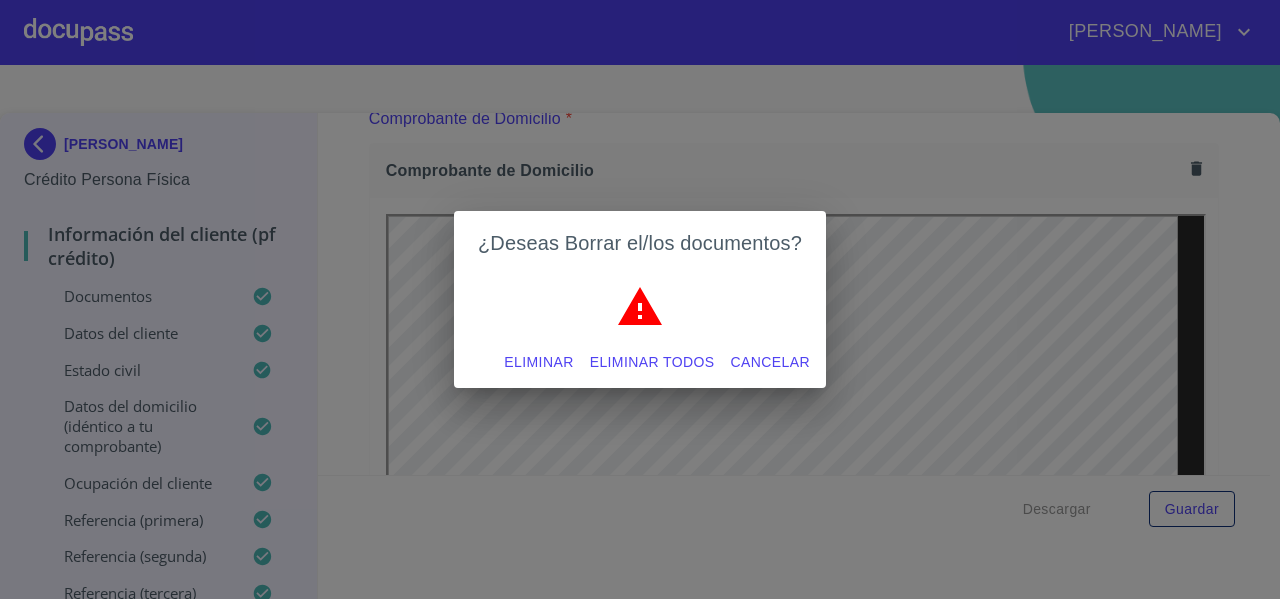 click on "Eliminar todos" at bounding box center (652, 362) 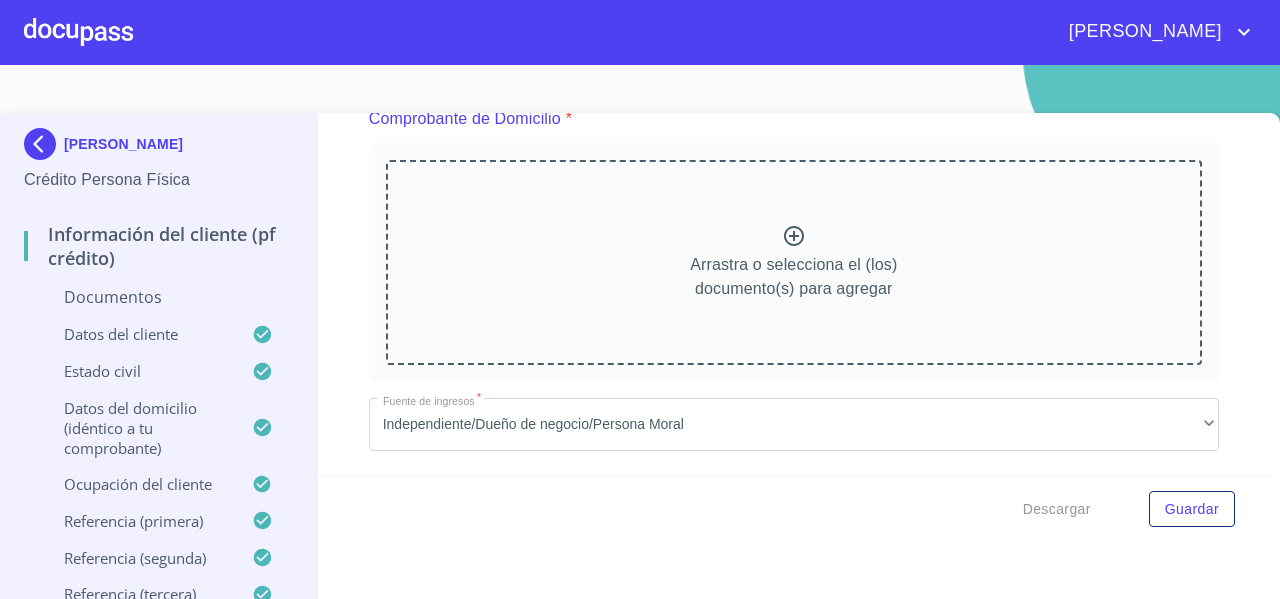click on "Arrastra o selecciona el (los) documento(s) para agregar" at bounding box center [794, 262] 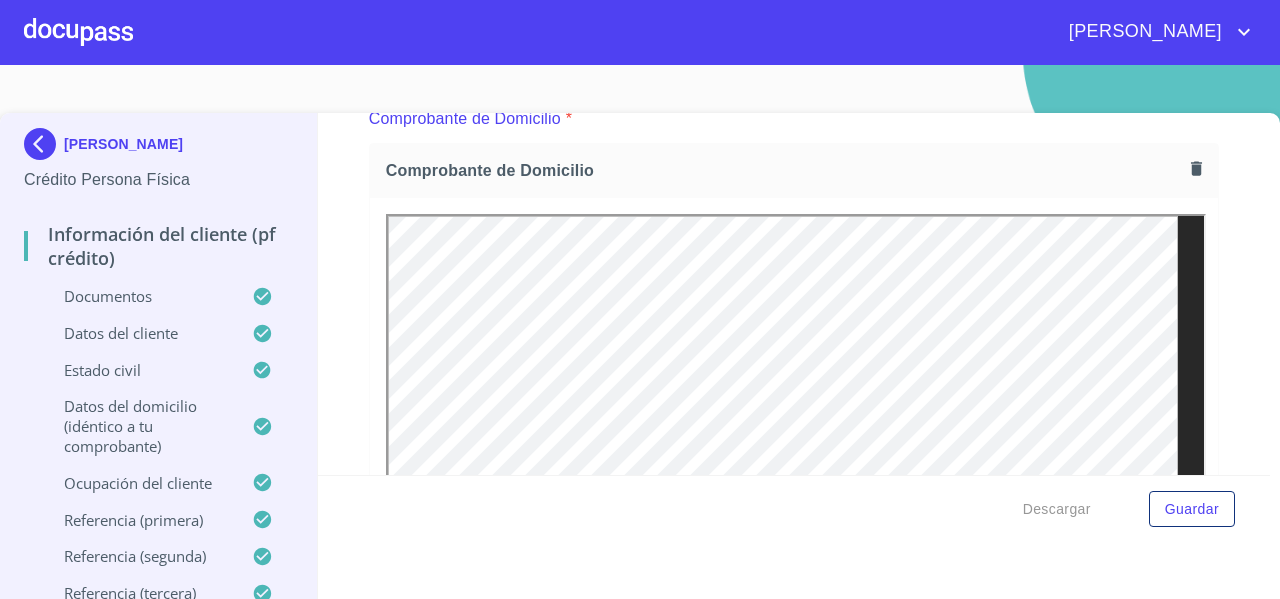 scroll, scrollTop: 0, scrollLeft: 0, axis: both 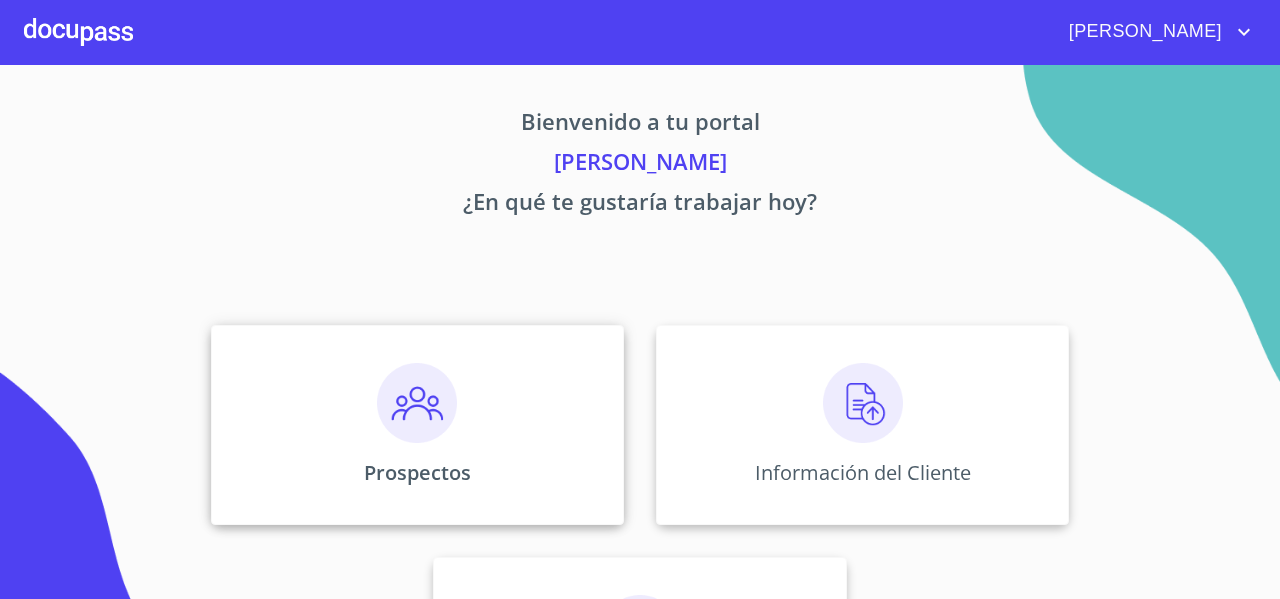 click on "Prospectos" at bounding box center (417, 425) 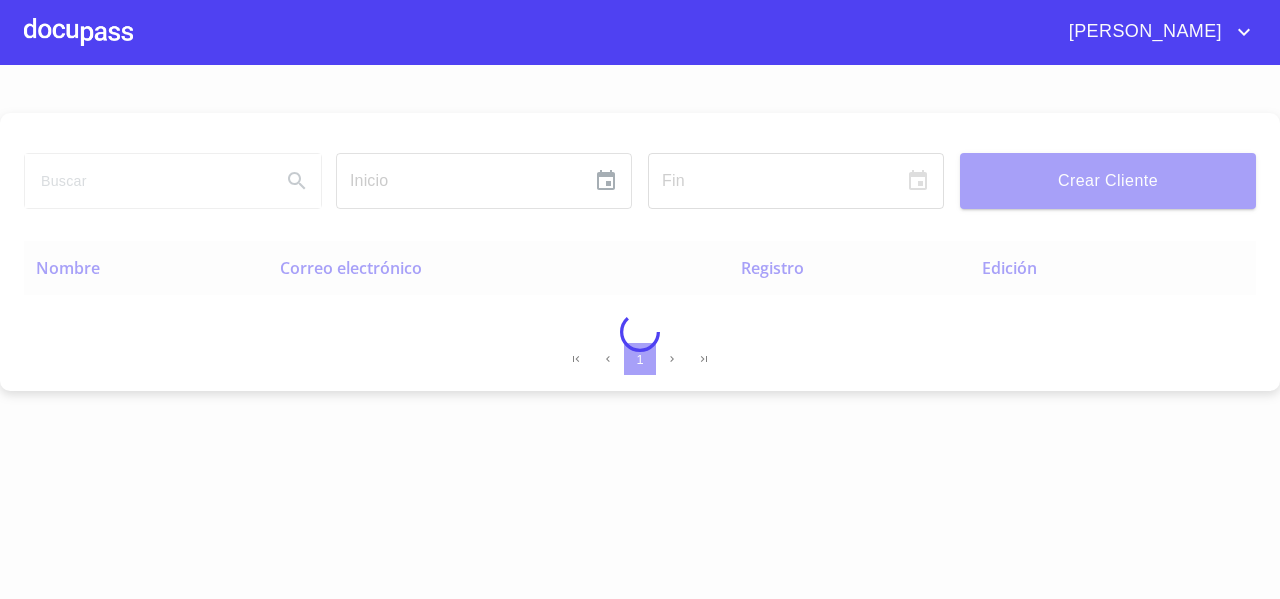 click at bounding box center [640, 332] 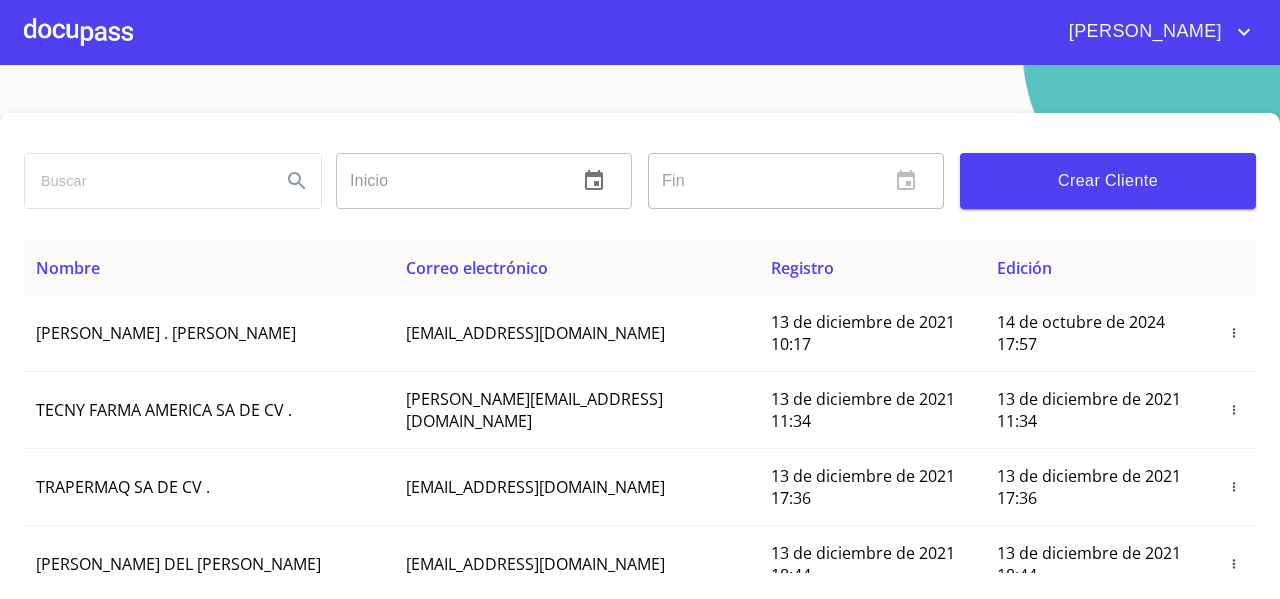 click at bounding box center [145, 181] 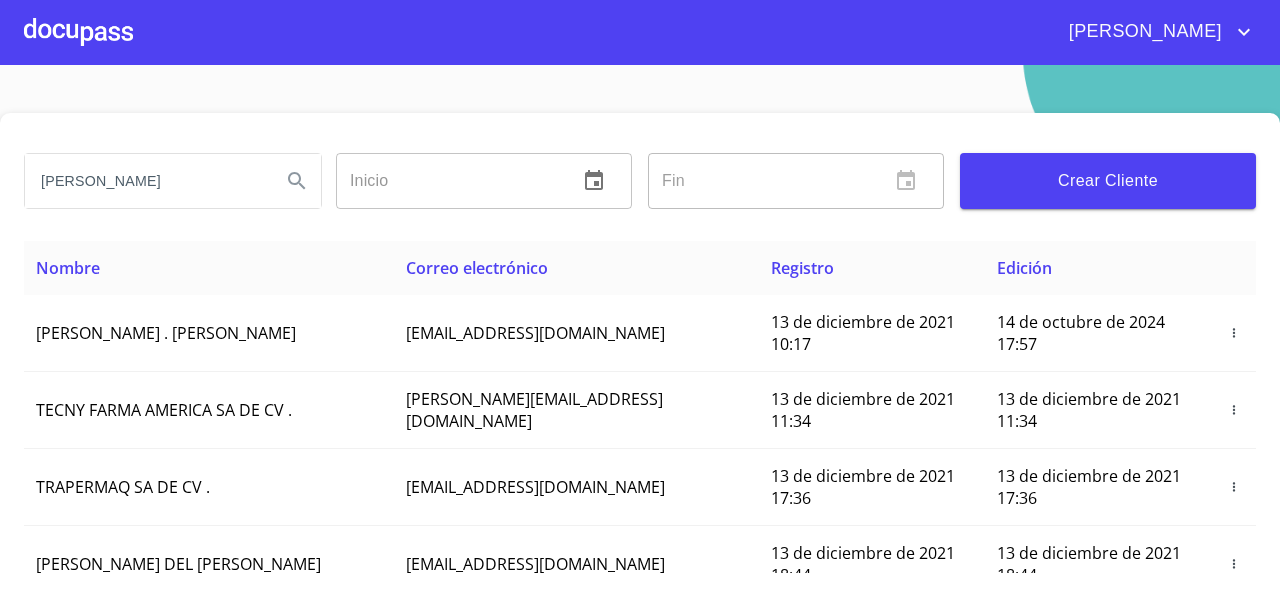 click at bounding box center (297, 181) 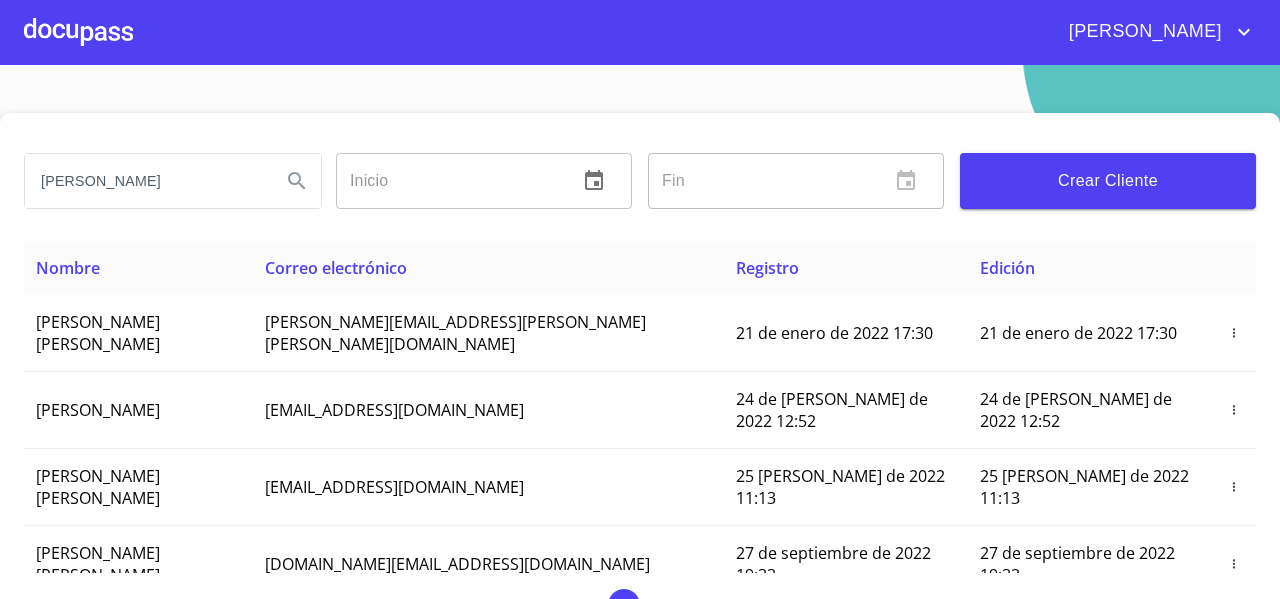 click on "[PERSON_NAME]" at bounding box center (145, 181) 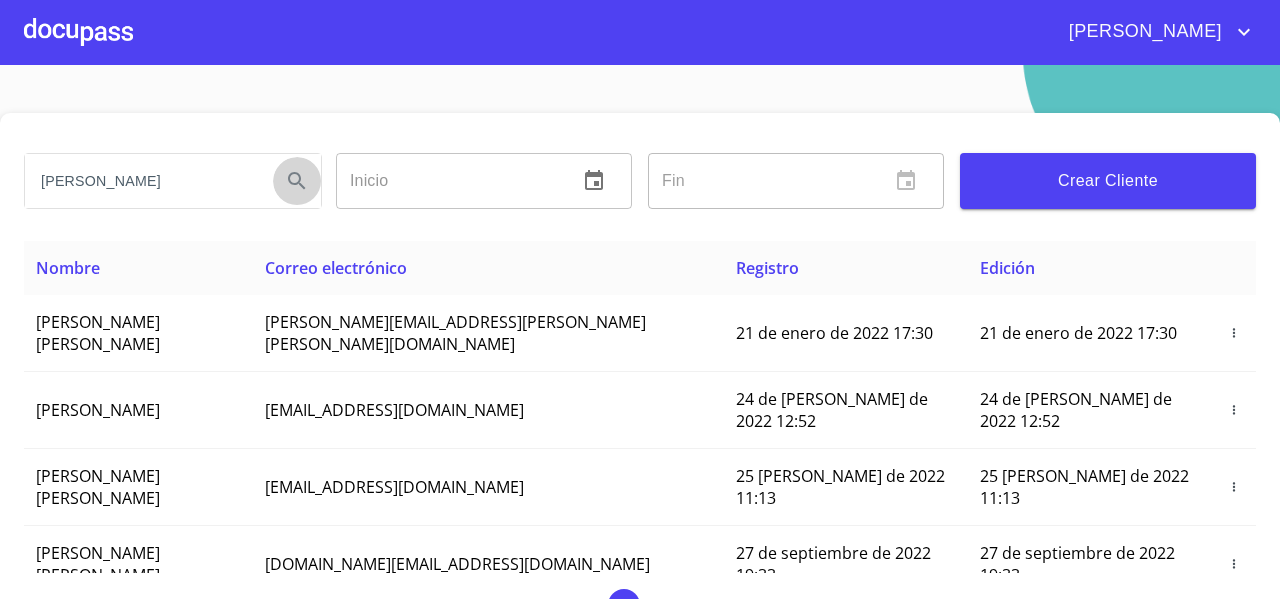 click 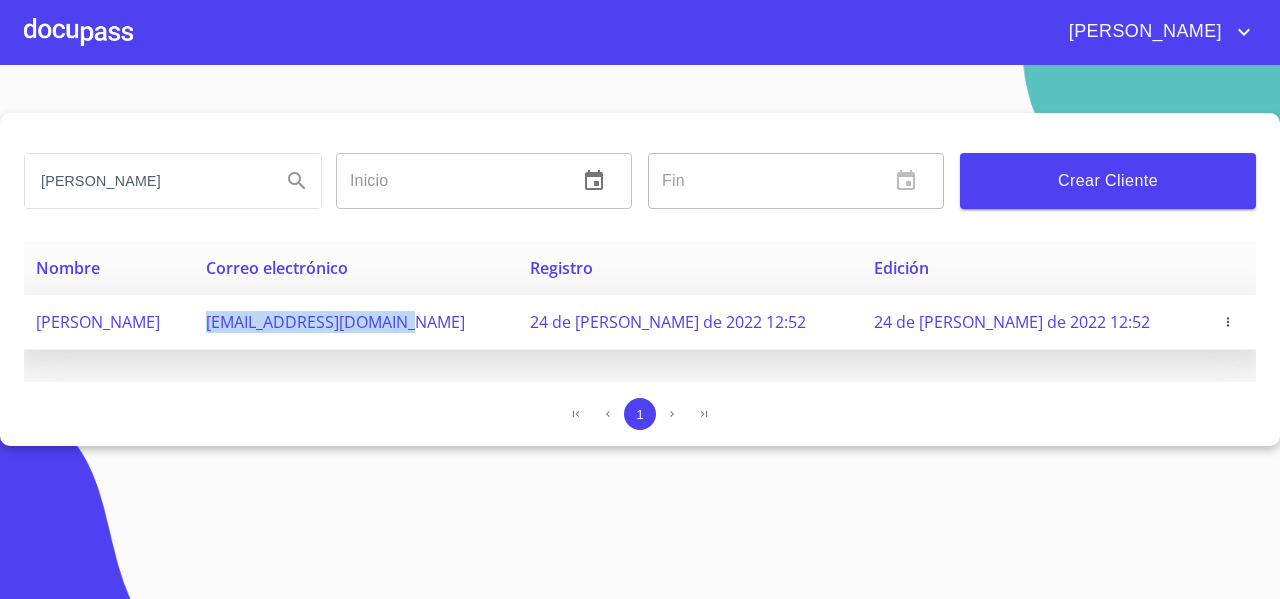 drag, startPoint x: 336, startPoint y: 329, endPoint x: 571, endPoint y: 314, distance: 235.47824 